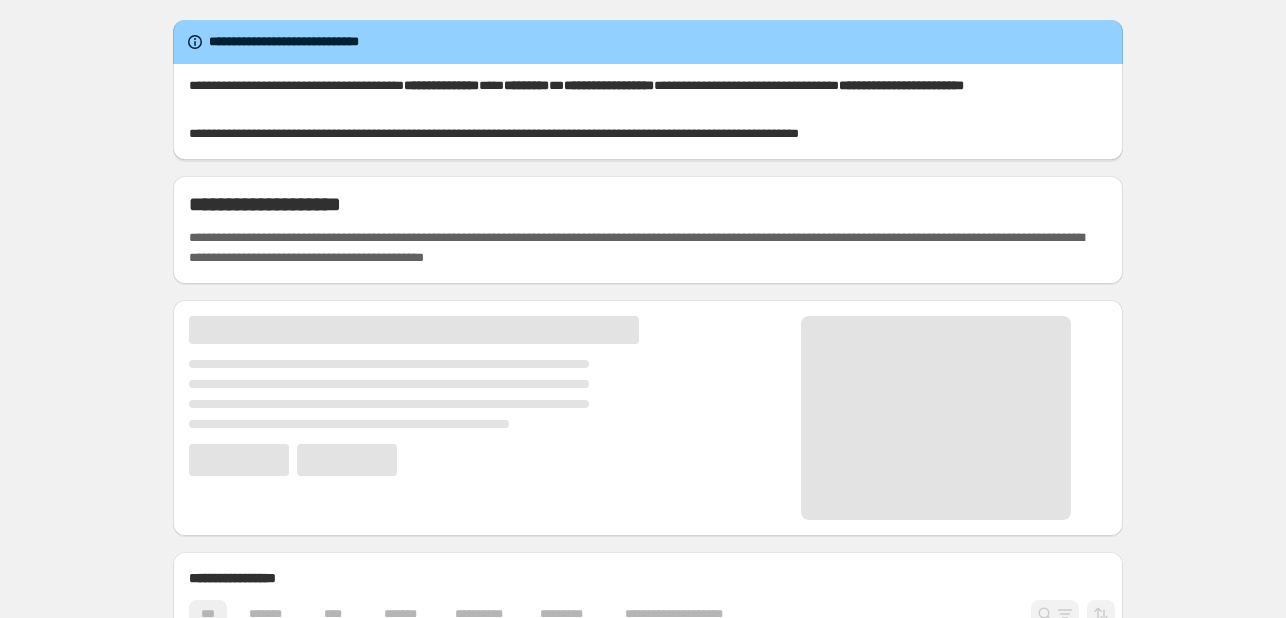 scroll, scrollTop: 0, scrollLeft: 0, axis: both 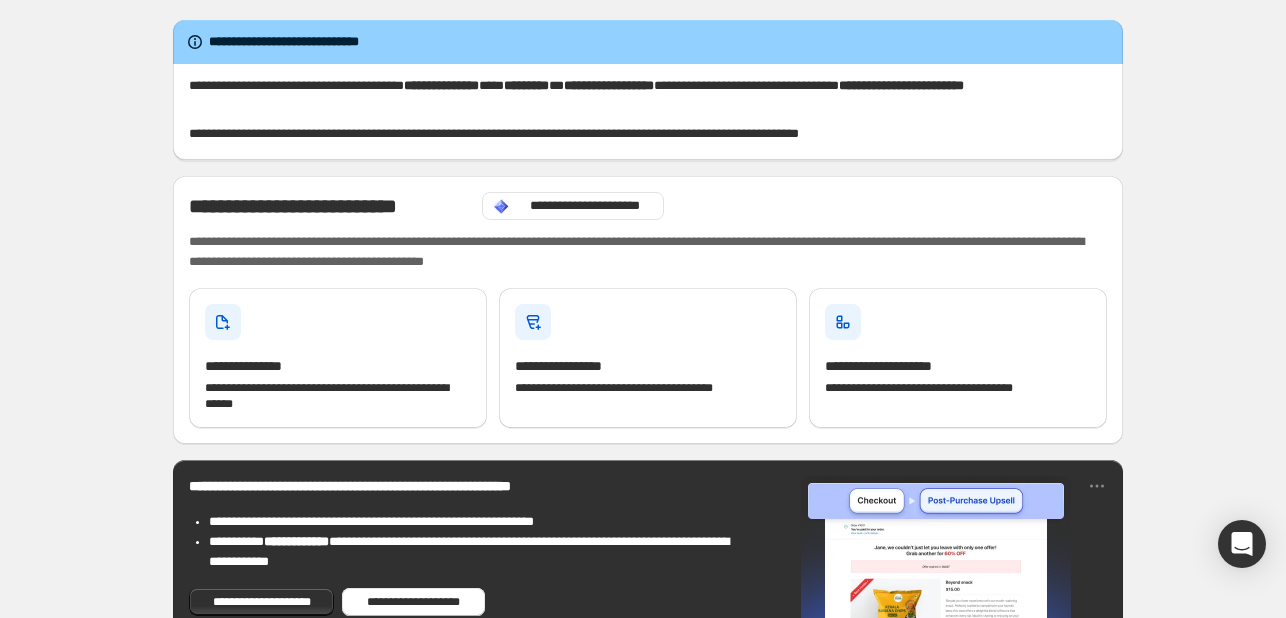 click on "[FIRST] [LAST]   [ADDRESS] [CITY] [STATE] [ZIP]   [COUNTRY] [PHONE] [EMAIL] [WEBSITE] [COMPANY] [JOB_TITLE] [DEPARTMENT] [MANAGER] [TEAM] [PROJECT] [DATE] [TIME] [DURATION] [CURRENCY] [PRICE] [QUANTITY] [PRODUCT] [SERVICE] [ORDER_ID] [ACCOUNT_NUMBER] [USER_ID] [PASSWORD] [CREDIT_CARD] [EXPIRATION_DATE] [CVV] [BANK_NAME] [ROUTING_NUMBER] [ACCOUNT_TYPE] [SSN] [PASSPORT_NUMBER] [DRIVER_LICENSE] [PLATE_NUMBER] [VEHICLE_IDENTIFICATION] [VIN] [SERIAL_NUMBER] [MAC_ADDRESS] [IP_ADDRESS] [URL] [EMAIL_ADDRESS] [PHONE_NUMBER] [POSTAL_CODE] [STREET_ADDRESS] [CITY_NAME] [STATE_NAME] [COUNTRY_NAME] [DATE_OF_BIRTH] [AGE] [GENDER] [RACE] [ETHNICITY] [RELIGION] [POLITICAL_PARTY] [NATIONALITY] [OCCUPATION] [EMPLOYER] [SALARY] [INCOME] [DEBT] [ASSETS] [CREDIT_SCORE] [MEDICAL_RECORD_NUMBER] [DIAGNOSIS] [TREATMENT] [PRESCRIPTION] [ALLERGIES] [BLOOD_TYPE] [ORGAN_DONOR] [VACCINATION_RECORD] [IMMUNIZATION_RECORD] [TEST_RESULT] [LAB_RESULT] [MEDICAL_HISTORY] [FAMILY_HISTORY] [GENETIC_INFORMATION] [BIOMETRIC_DATA] [FINGERPRINT] [RETINAL_SCAN] [FACIAL_RECOGNITION] [VOICE_PRINT] [DNA_SEQUENCE] [GEOLOCATION] [COORDINATES] [GPS_DATA] [LOCATION_HISTORY] [TRAVEL_HISTORY] [COMMUNICATION_HISTORY] [CALL_LOG] [TEXT_MESSAGE] [EMAIL_HISTORY] [SOCIAL_MEDIA_ACTIVITY] [BROWSING_HISTORY] [SEARCH_HISTORY] [COOKIES] [LOGIN_HISTORY] [ACTIVITY_LOG] [USER_PREFERENCES] [SETTINGS] [PROFILE_PICTURE] [USERNAME] [PASSWORD_HASH] [SECURITY_QUESTION] [SECURITY_ANSWER] [TWO_FACTOR_AUTHENTICATION] [SESSION_ID] [API_KEY] [ACCESS_TOKEN] [REFRESH_TOKEN] [USER_AGENT] [REFERRER] [IP_ADDRESS_LOG] [DEVICE_ID] [OPERATING_SYSTEM] [BROWSER_VERSION] [SCREEN_RESOLUTION] [LANGUAGE_PREFERENCE] [TIMEZONE] [COOKIES_ENABLED] [JAVASCRIPT_ENABLED] [PLUGINS] [FLASH_VERSION] [JAVA_VERSION] [USER_AGENT_STRING] [REFERRER_URL] [REFERRER_DOMAIN] [REFERRER_PATH] [REFERRER_QUERY] [REFERRER_FRAGMENT] [REFERRER_HOST] [REFERRER_PROTOCOL] [REFERRER_PORT] [REFERRER_USERNAME] [REFERRER_PASSWORD] [REFERRER_SEARCH] [REFERRER_PARAMS] [REFERRER_QUERY_STRING] [REFERRER_QUERY_PARAMS] [REFERRER_QUERY_PARAM] [REFERRER_QUERY_PARAM_NAME] [REFERRER_QUERY_PARAM_VALUE] [REFERRER_QUERY_PARAM_ENCODED] [REFERRER_QUERY_PARAM_DECODED] [REFERRER_QUERY_PARAM_TYPE] [REFERRER_QUERY_PARAM_ENCODING] [REFERRER_QUERY_PARAM_DECODING] [REFERRER_QUERY_PARAM_ENCODED_VALUE] [REFERRER_QUERY_PARAM_DECODED_VALUE] [REFERRER_QUERY_PARAM_ENCODED_NAME] [REFERRER_QUERY_PARAM_DECODED_NAME] [REFERRER_QUERY_PARAM_ENCODED_TYPE] [REFERRER_QUERY_PARAM_DECODED_TYPE] [REFERRER_QUERY_PARAM_ENCODED_ENCODING] [REFERRER_QUERY_PARAM_DECODED_ENCODING] [REFERRER_QUERY_PARAM_ENCODED_DECODING] [REFERRER_QUERY_PARAM_DECODED_DECODING] [REFERRER_QUERY_PARAM_ENCODED_ENCODED_VALUE] [REFERRER_QUERY_PARAM_DECODED_DECODED_VALUE] [REFERRER_QUERY_PARAM_ENCODED_DECODED_NAME] [REFERRER_QUERY_PARAM_DECODED_ENCODED_NAME] [REFERRER_QUERY_PARAM_ENCODED_DECODED_TYPE] [REFERRER_QUERY_PARAM_DECODED_ENCODED_TYPE] [REFERRER_QUERY_PARAM_ENCODED_DECODED_ENCODING] [REFERRER_QUERY_PARAM_DECODED_ENCODED_ENCODING] [REFERRER_QUERY_PARAM_ENCODED_DECODED_DECODING] [REFERRER_QUERY_PARAM_DECODED_ENCODED_DECODING]" at bounding box center [648, 1020] 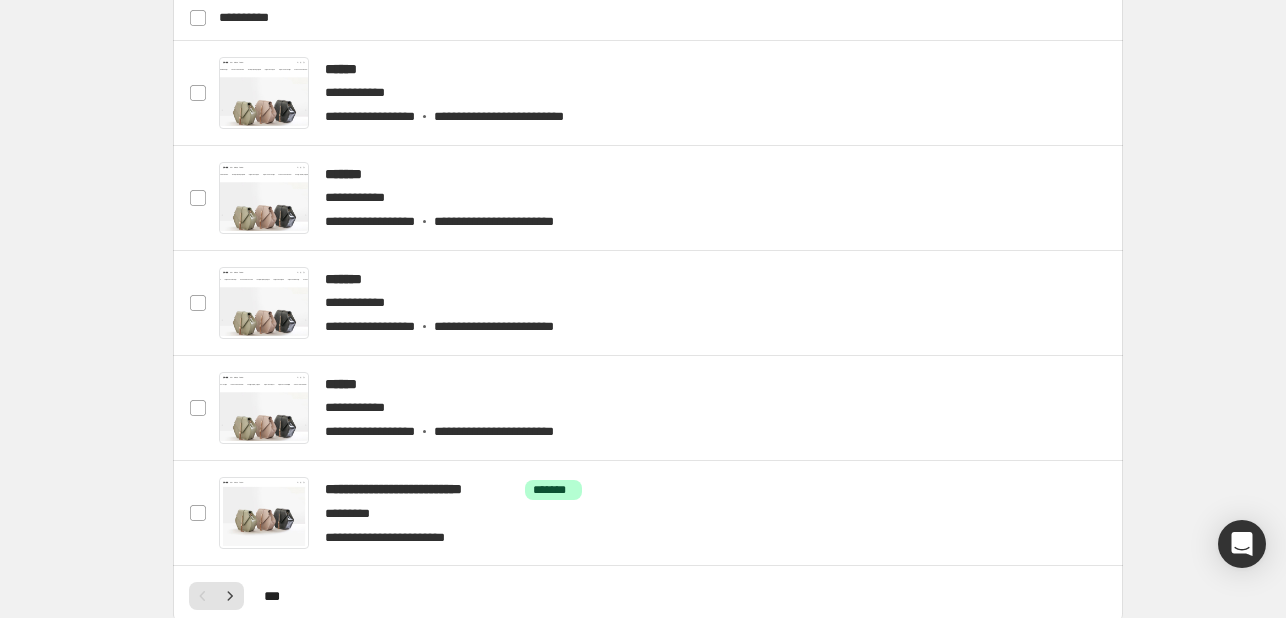 scroll, scrollTop: 760, scrollLeft: 0, axis: vertical 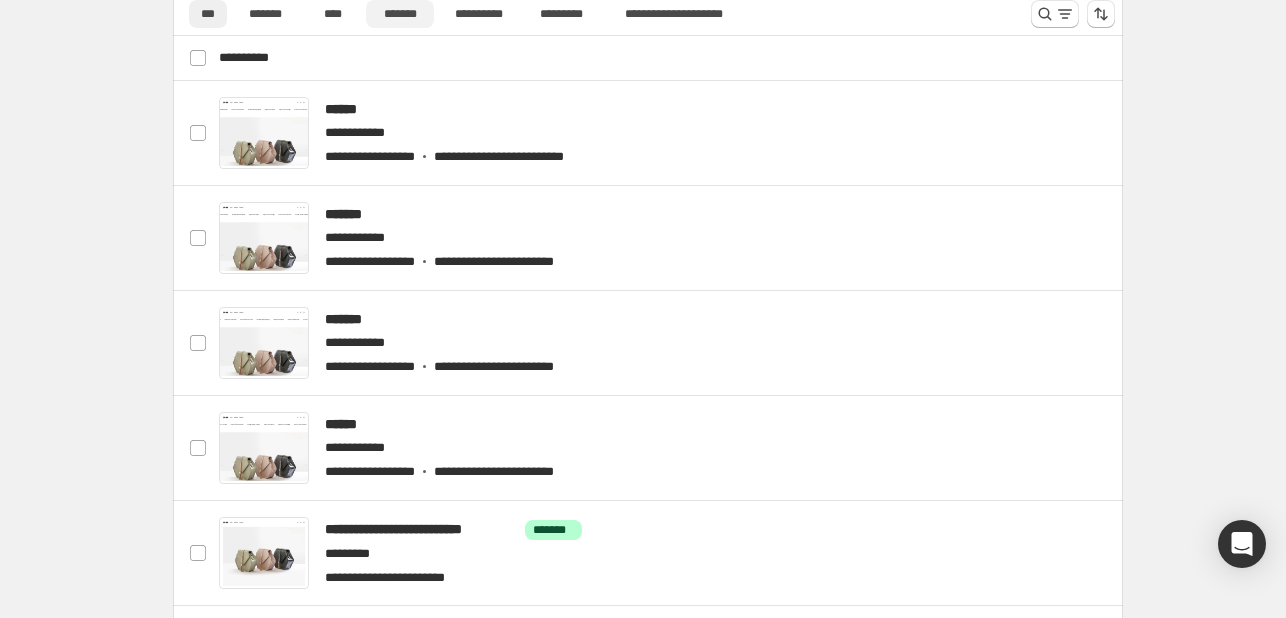 click on "*******" at bounding box center [400, 14] 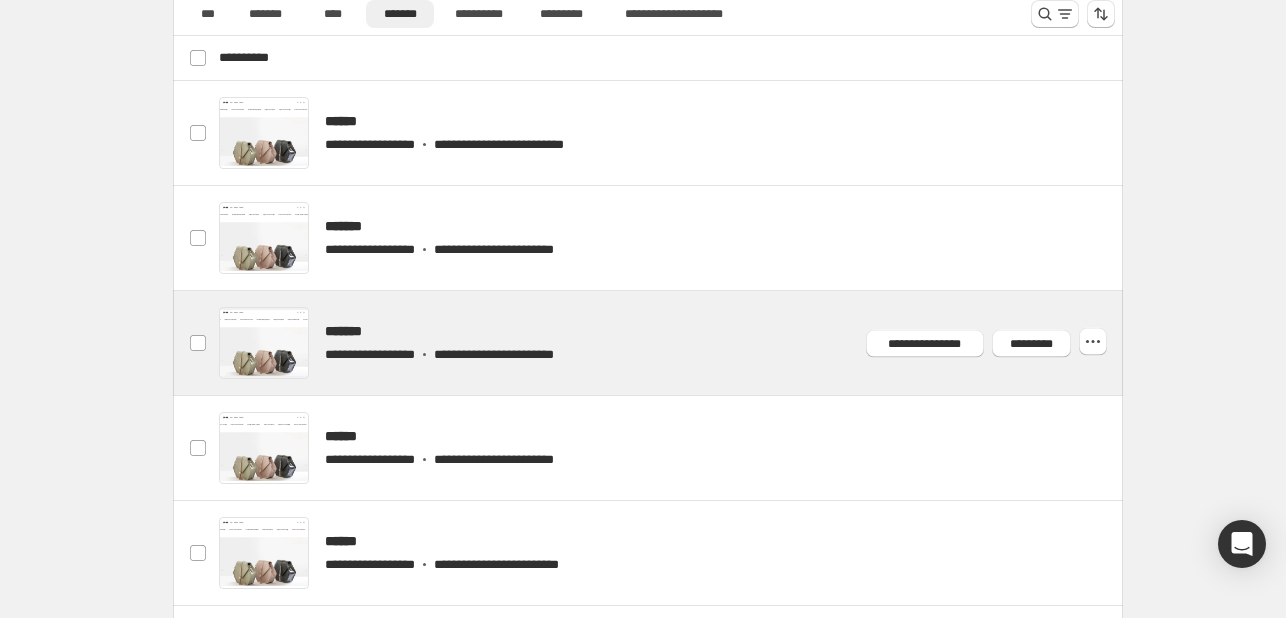 click at bounding box center (672, 343) 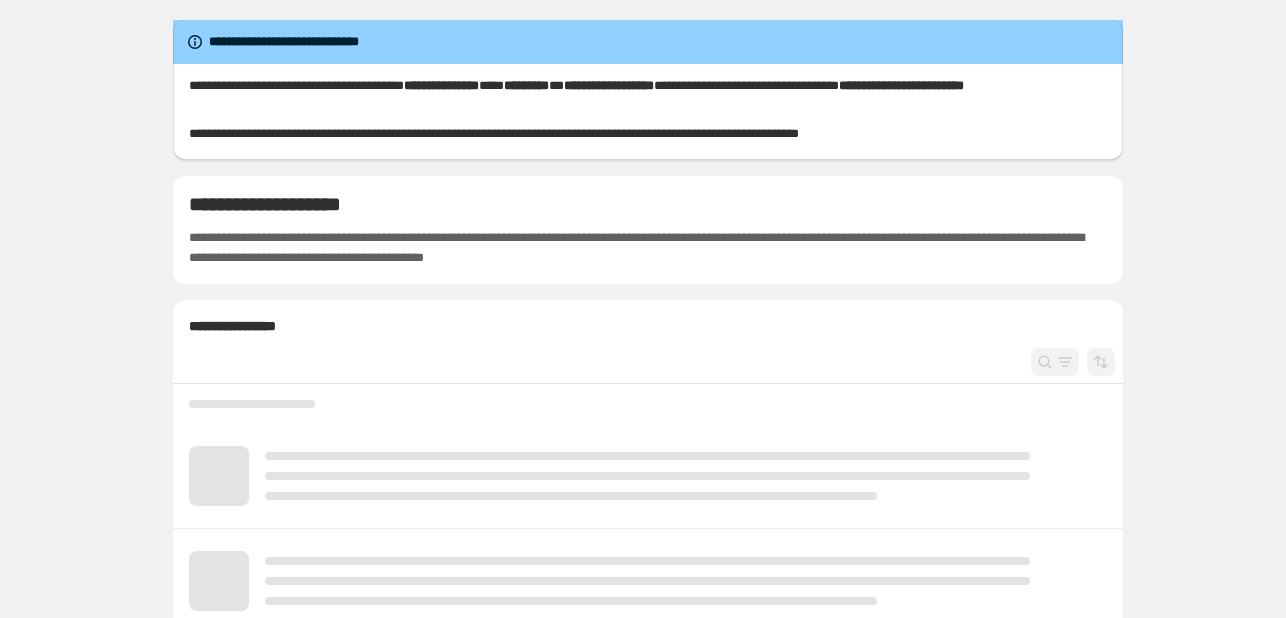 scroll, scrollTop: 0, scrollLeft: 0, axis: both 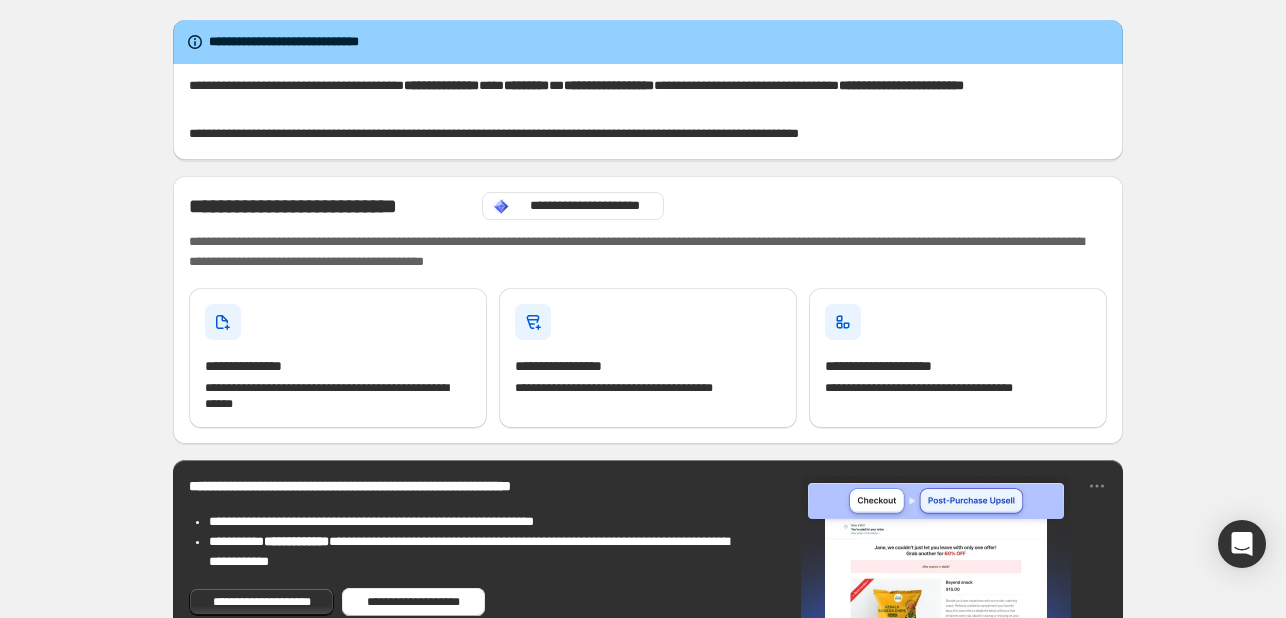 click on "**********" at bounding box center [648, 1017] 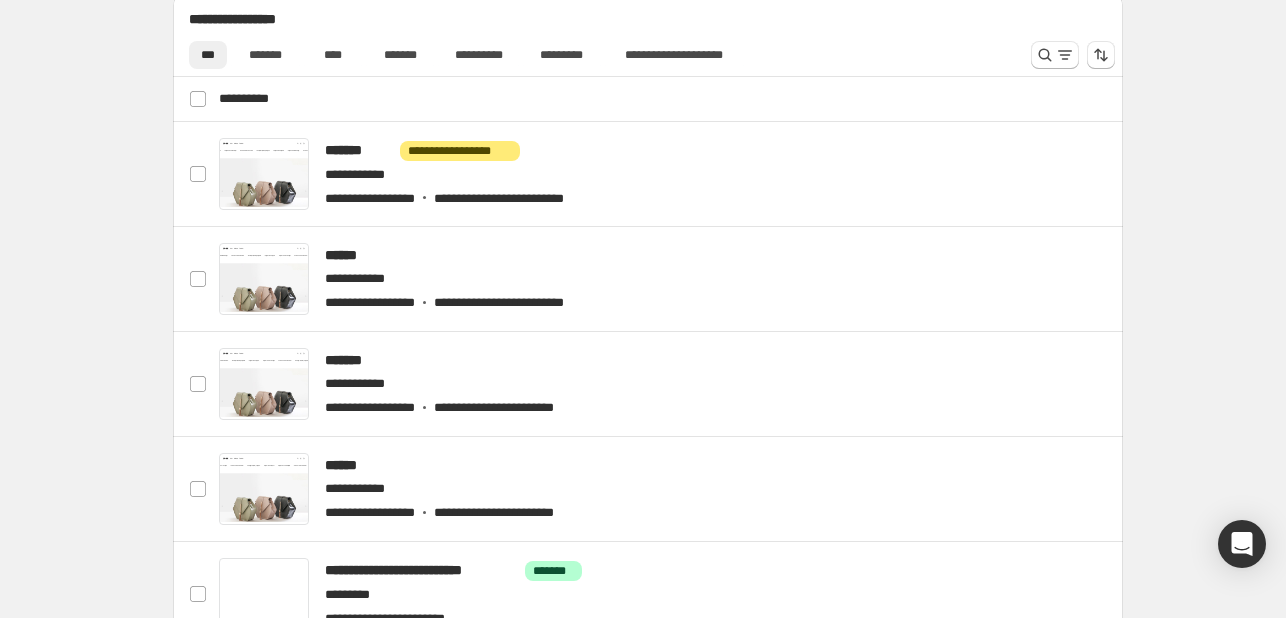 scroll, scrollTop: 720, scrollLeft: 0, axis: vertical 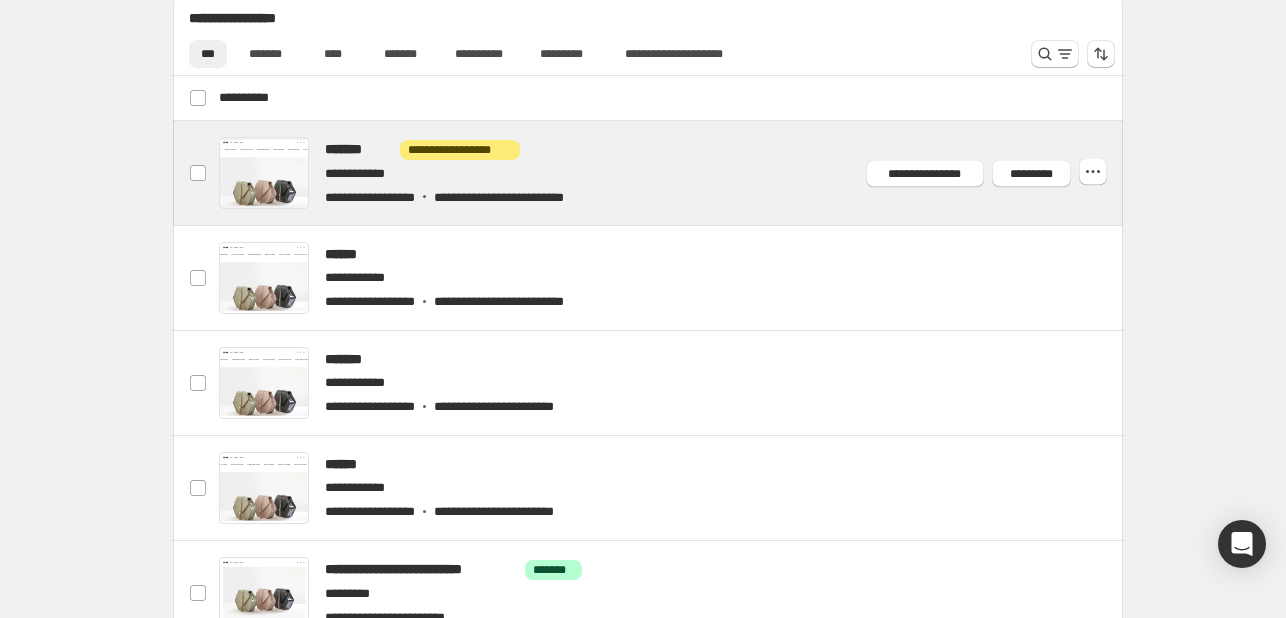 click at bounding box center [672, 173] 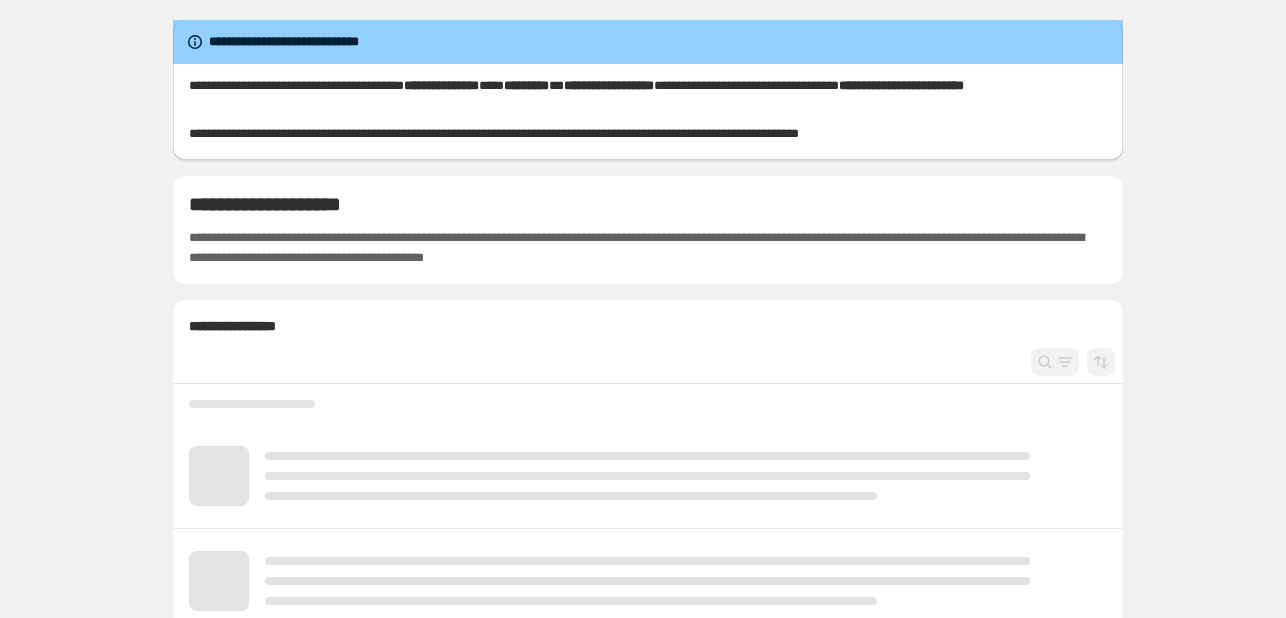 scroll, scrollTop: 0, scrollLeft: 0, axis: both 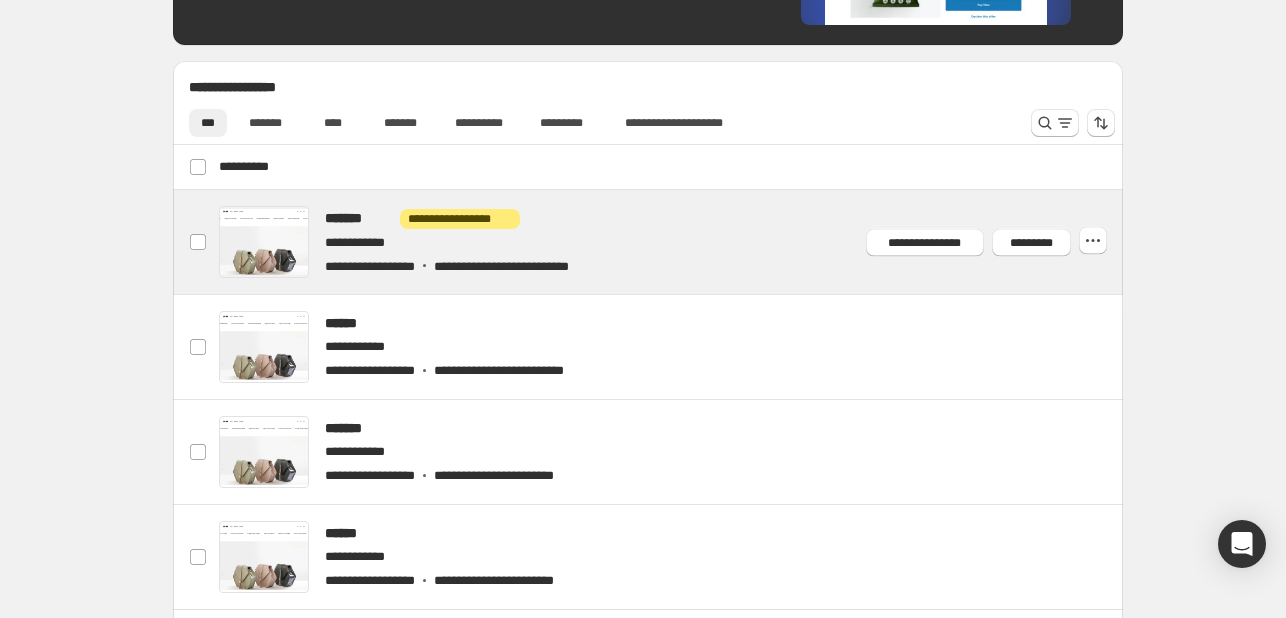 click at bounding box center (672, 242) 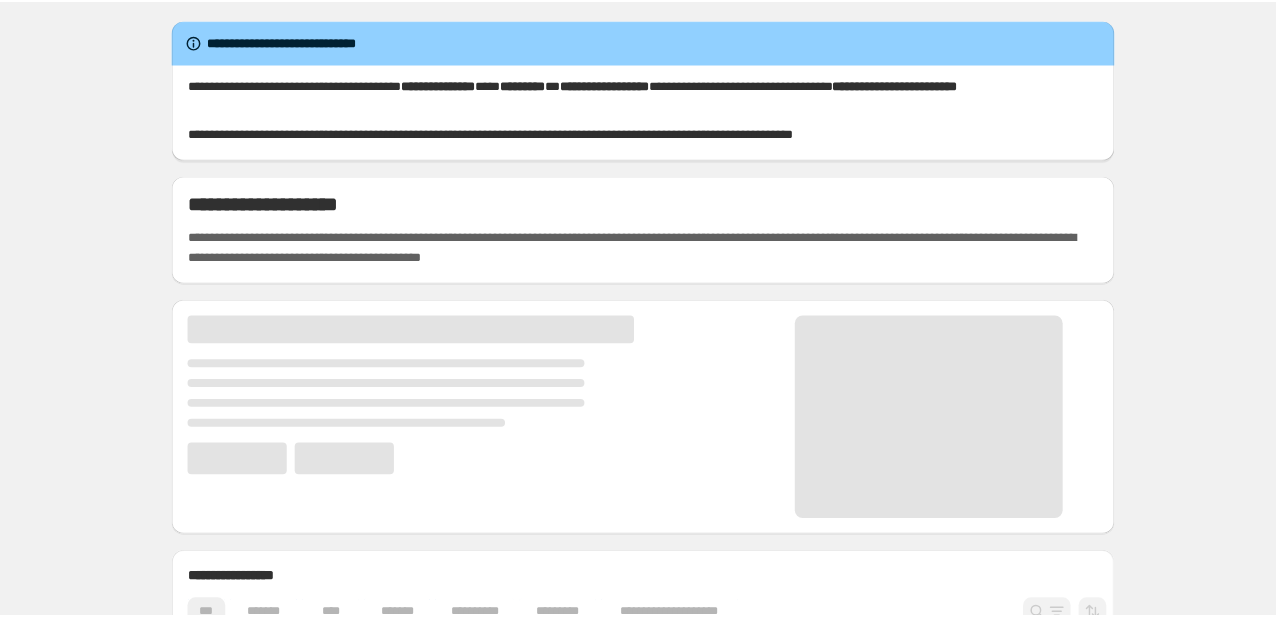 scroll, scrollTop: 0, scrollLeft: 0, axis: both 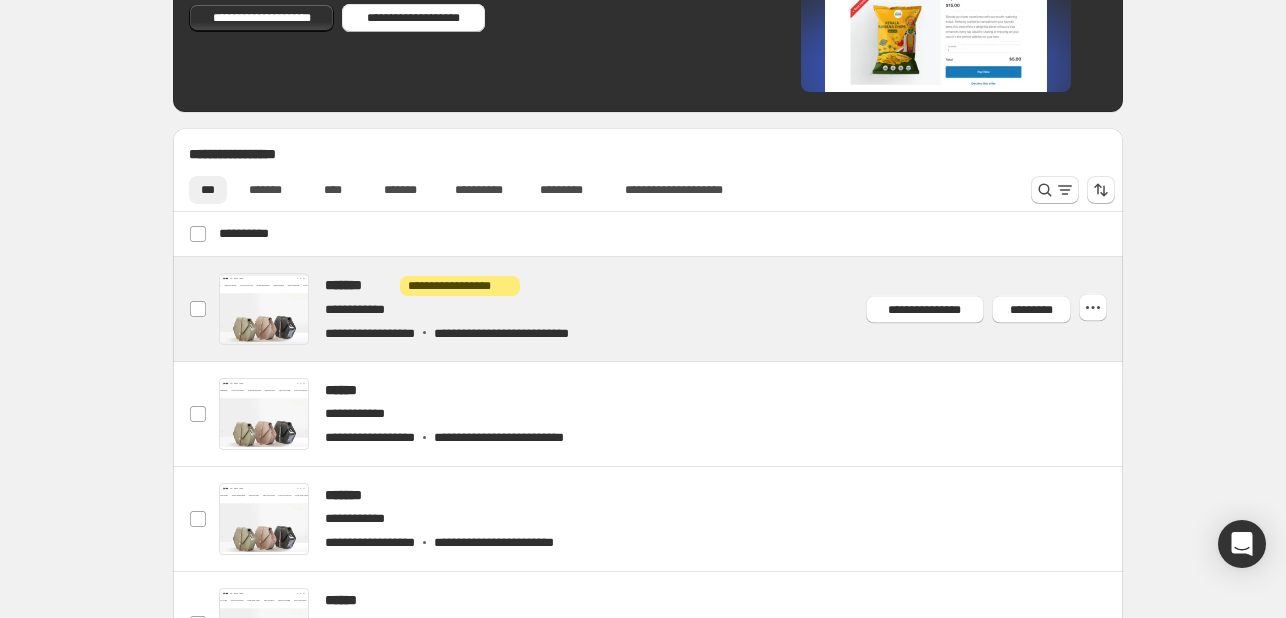 click at bounding box center (672, 309) 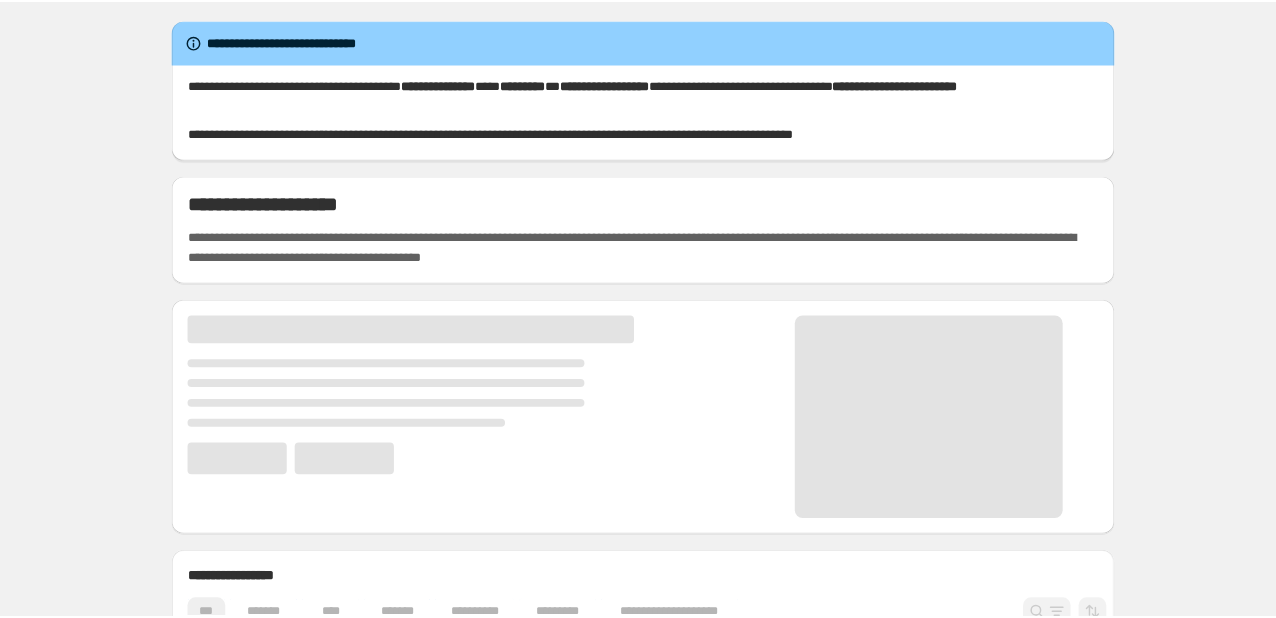 scroll, scrollTop: 0, scrollLeft: 0, axis: both 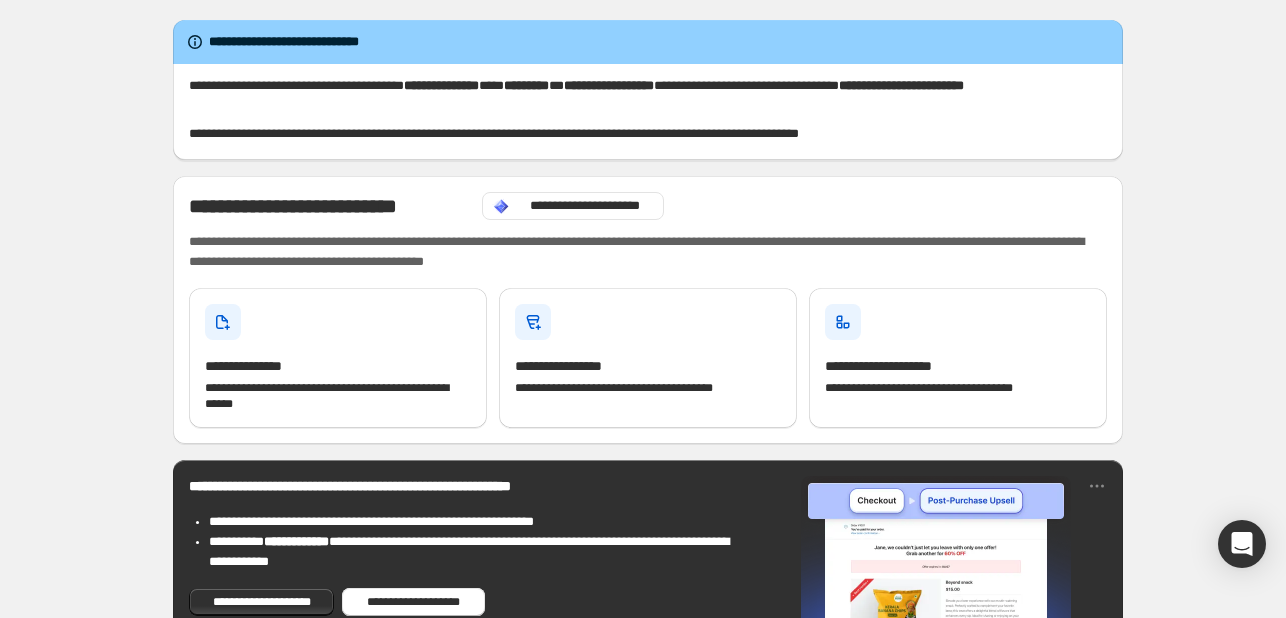 click on "**********" at bounding box center [648, 1017] 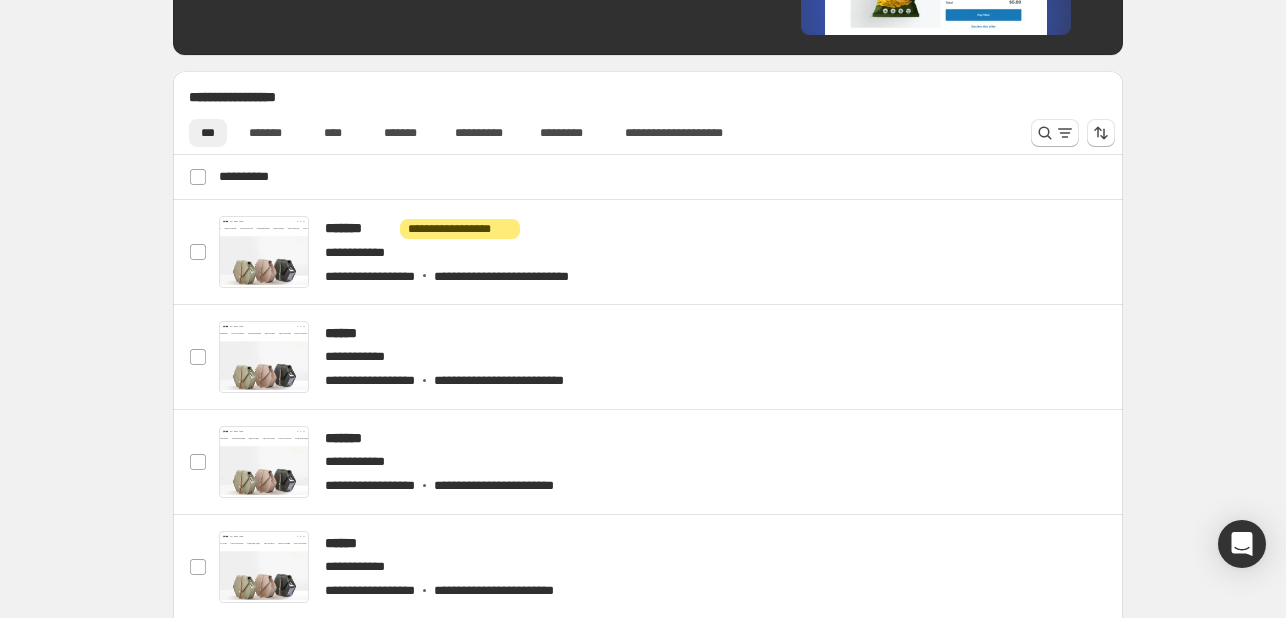 scroll, scrollTop: 640, scrollLeft: 0, axis: vertical 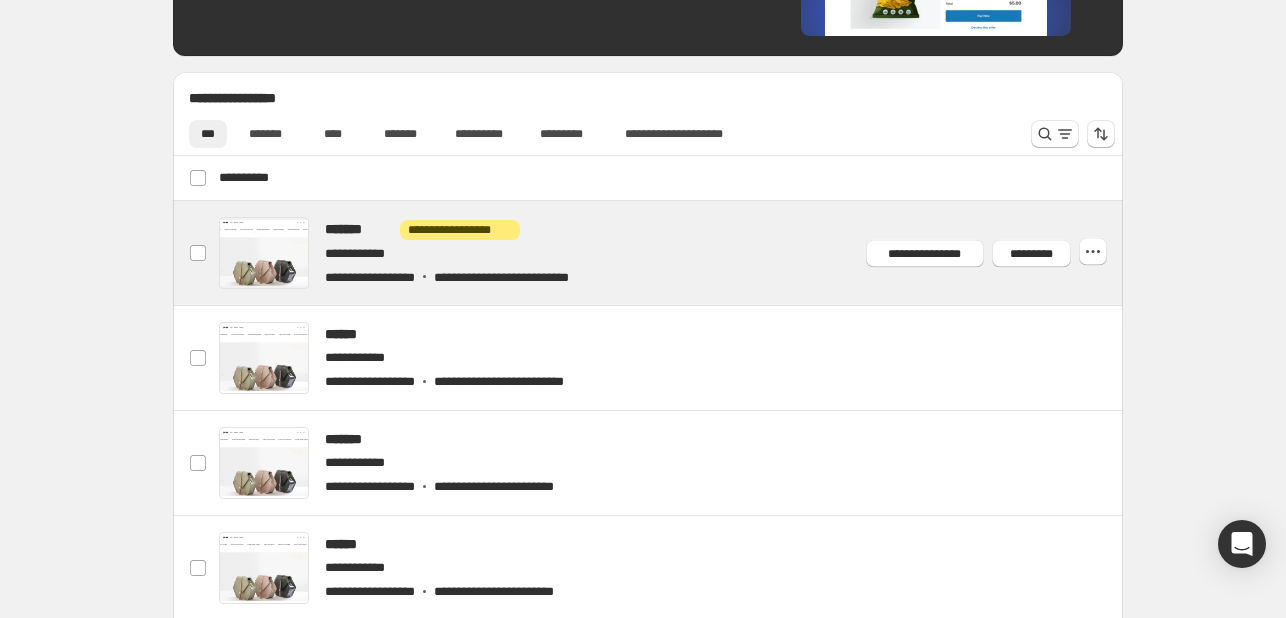 click at bounding box center [672, 253] 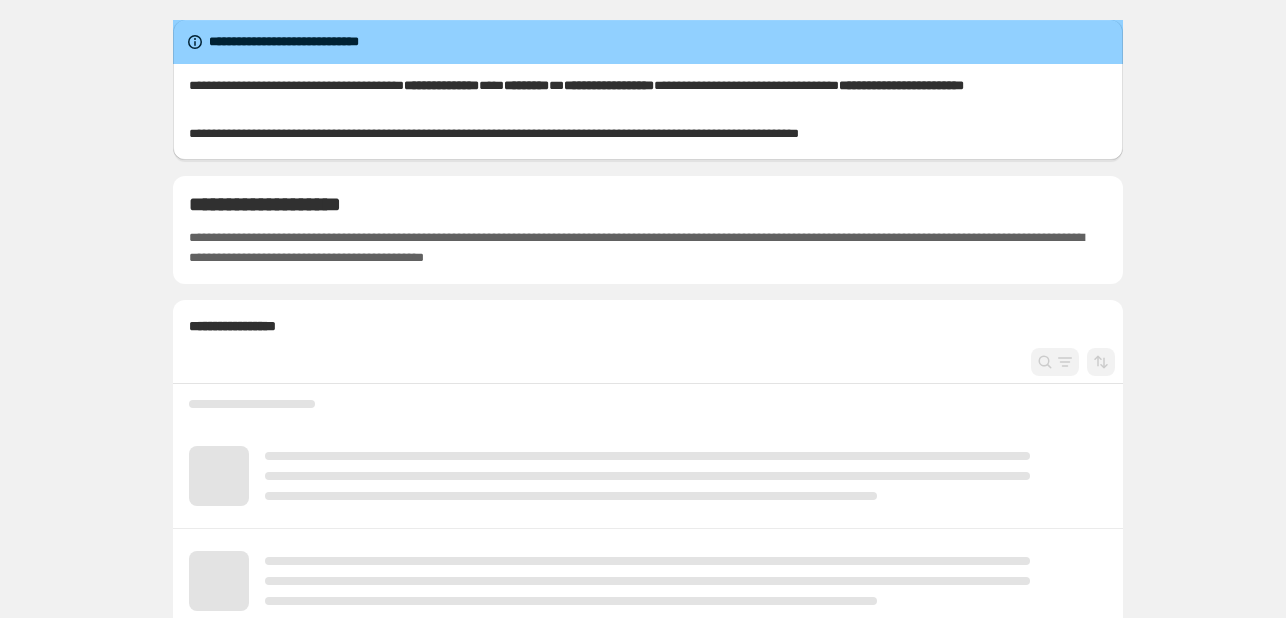 scroll, scrollTop: 0, scrollLeft: 0, axis: both 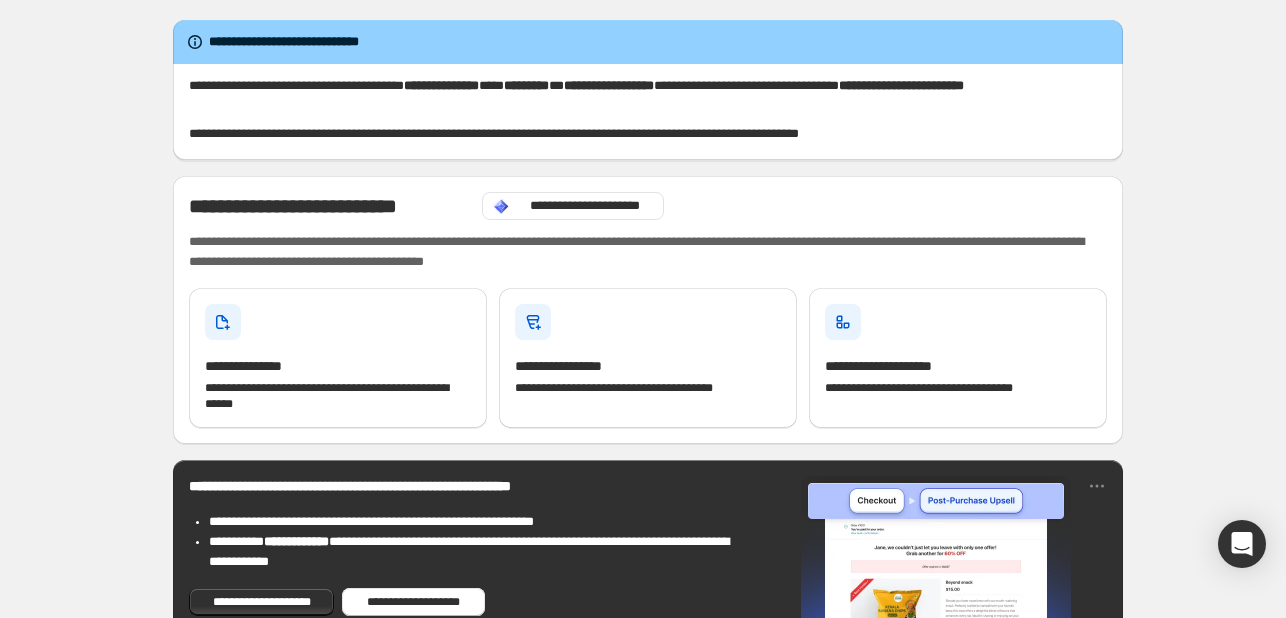 click on "**********" at bounding box center [648, 1017] 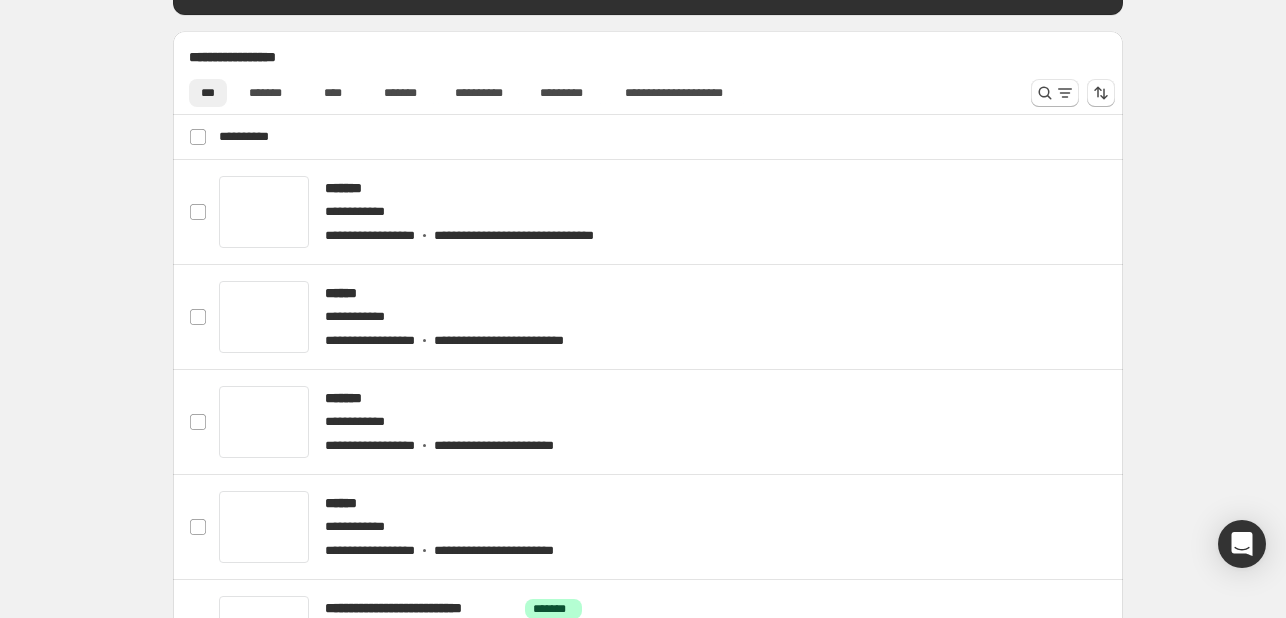 scroll, scrollTop: 680, scrollLeft: 0, axis: vertical 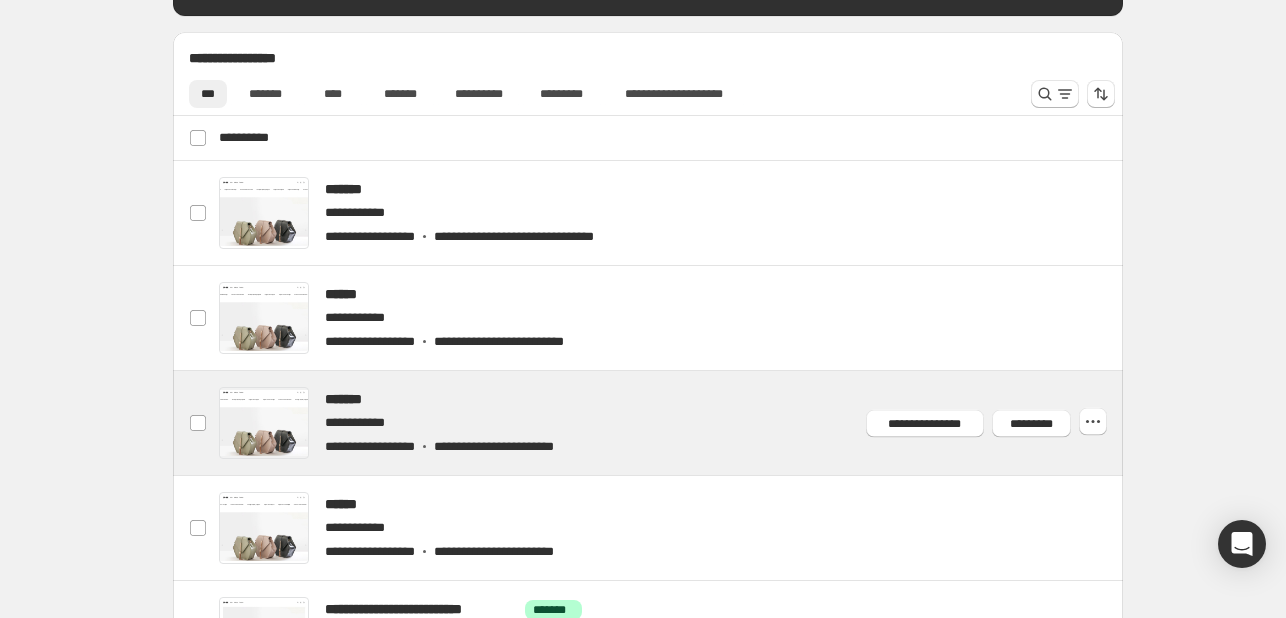 click at bounding box center (672, 423) 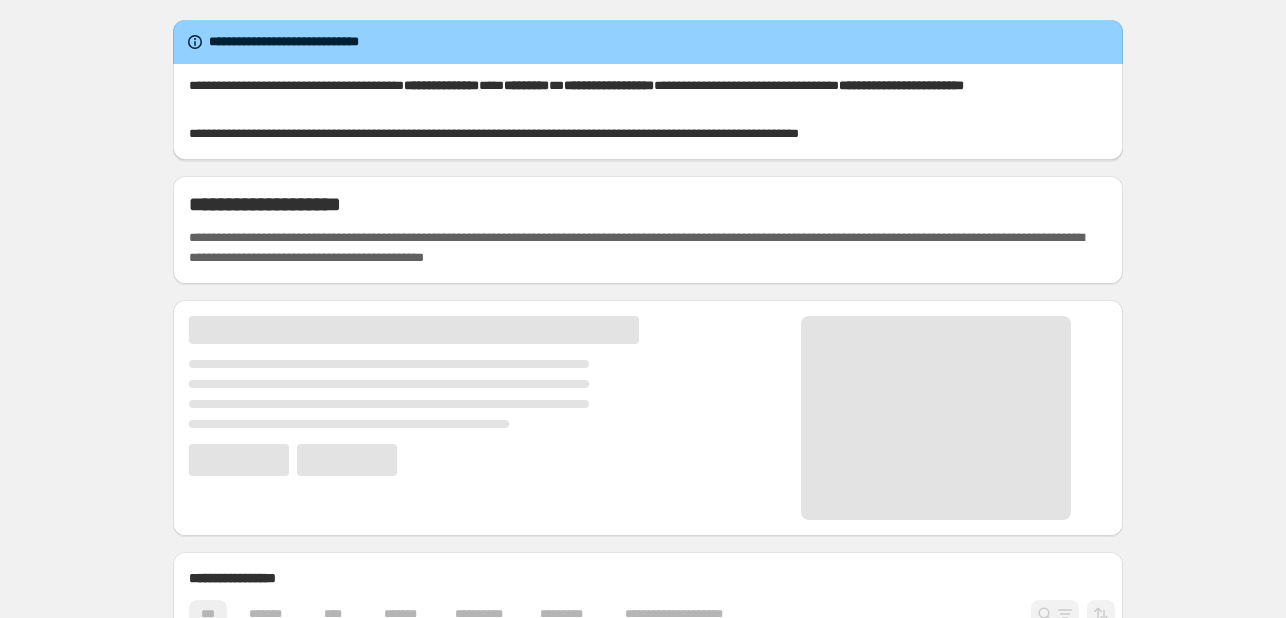 scroll, scrollTop: 0, scrollLeft: 0, axis: both 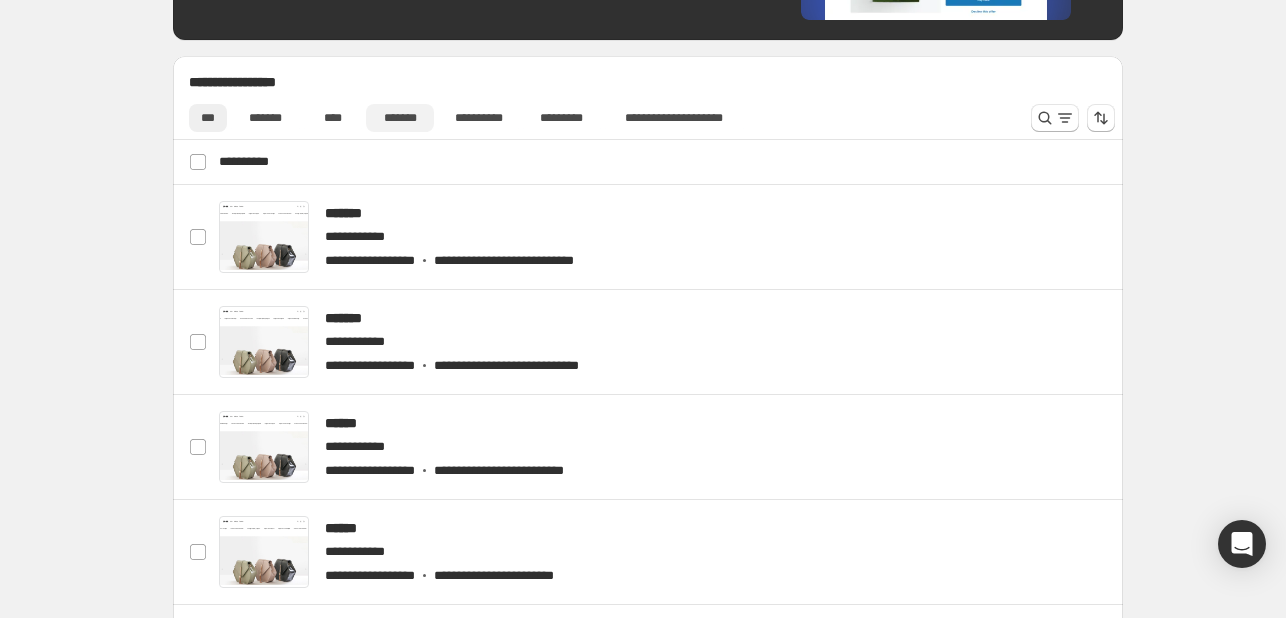 click on "*******" at bounding box center (400, 118) 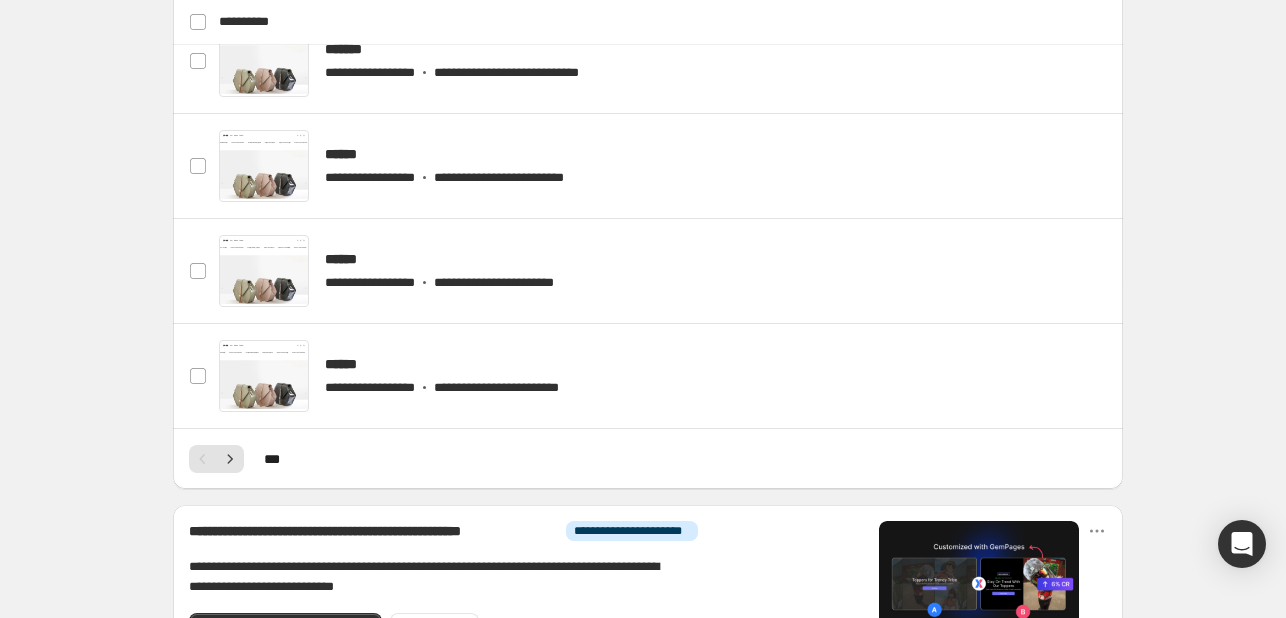 scroll, scrollTop: 940, scrollLeft: 0, axis: vertical 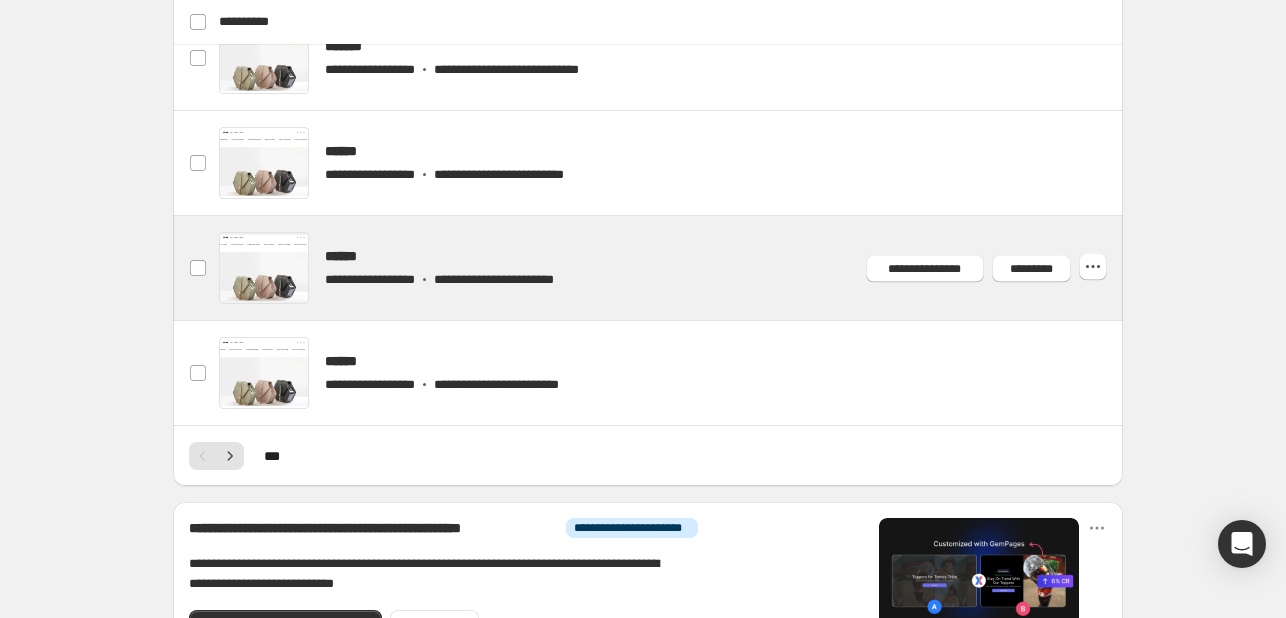 click at bounding box center [672, 268] 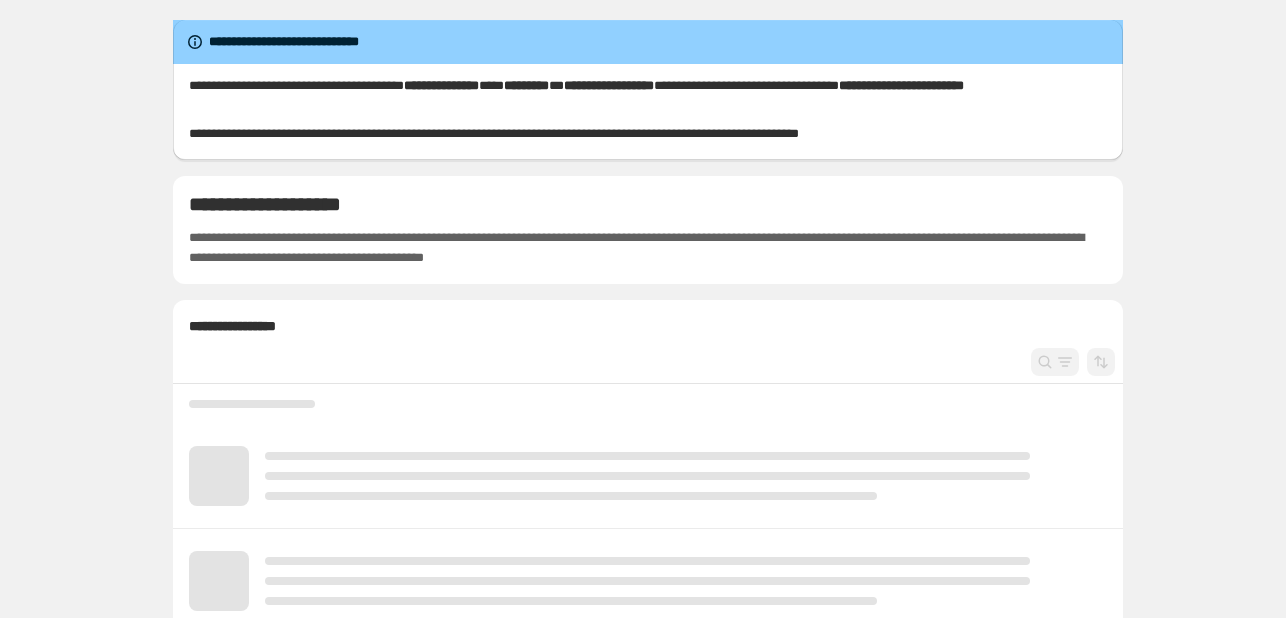 scroll, scrollTop: 0, scrollLeft: 0, axis: both 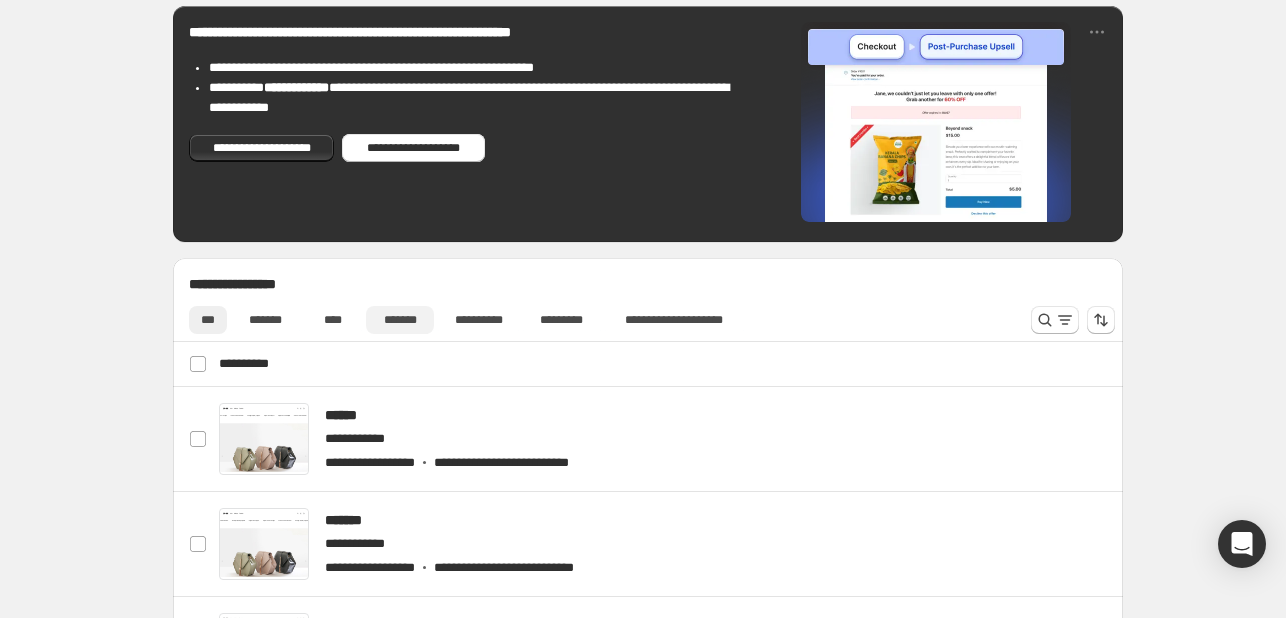 click on "*******" at bounding box center (400, 320) 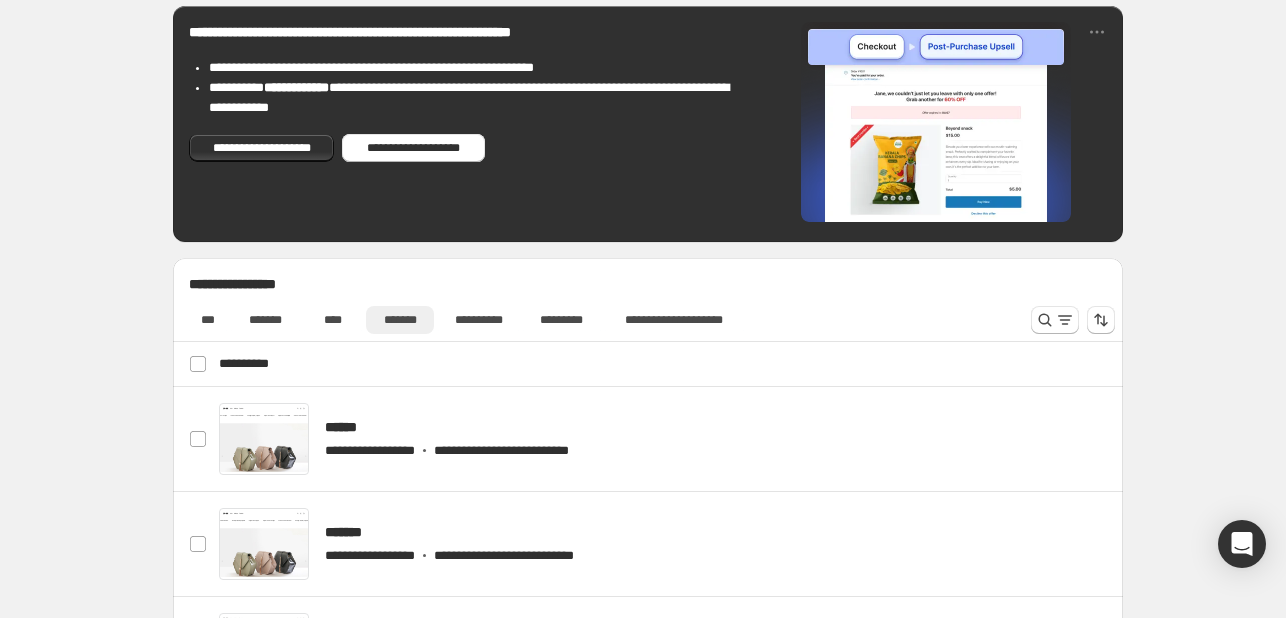 click on "*******" at bounding box center [400, 320] 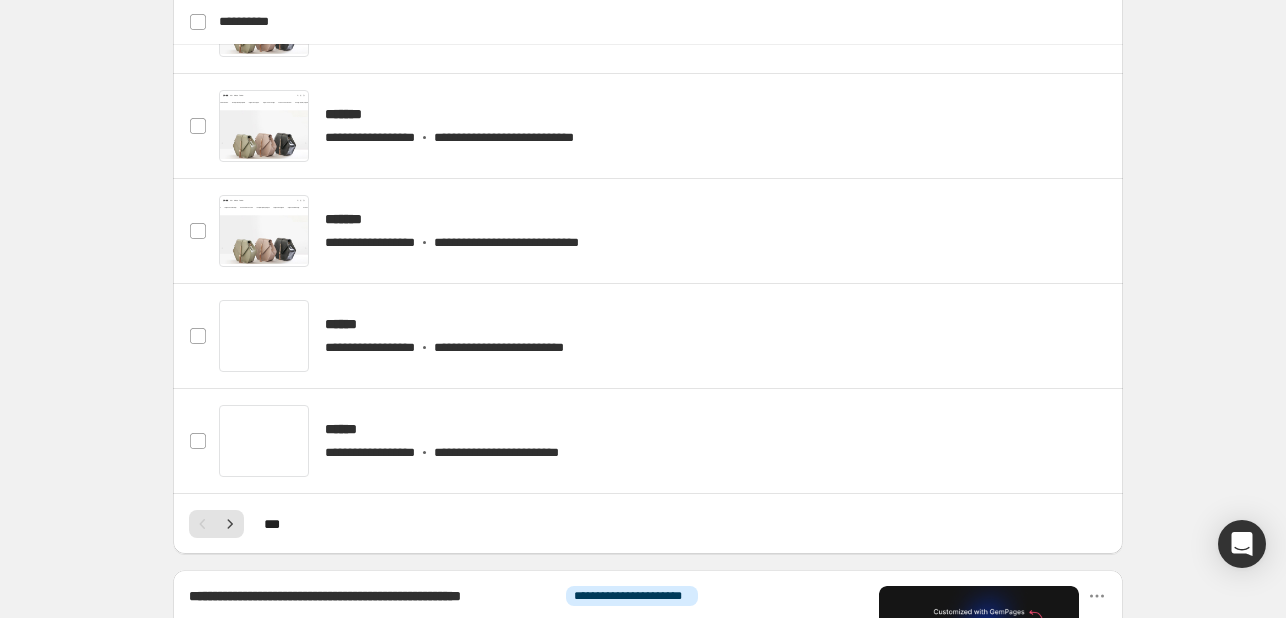 scroll, scrollTop: 878, scrollLeft: 0, axis: vertical 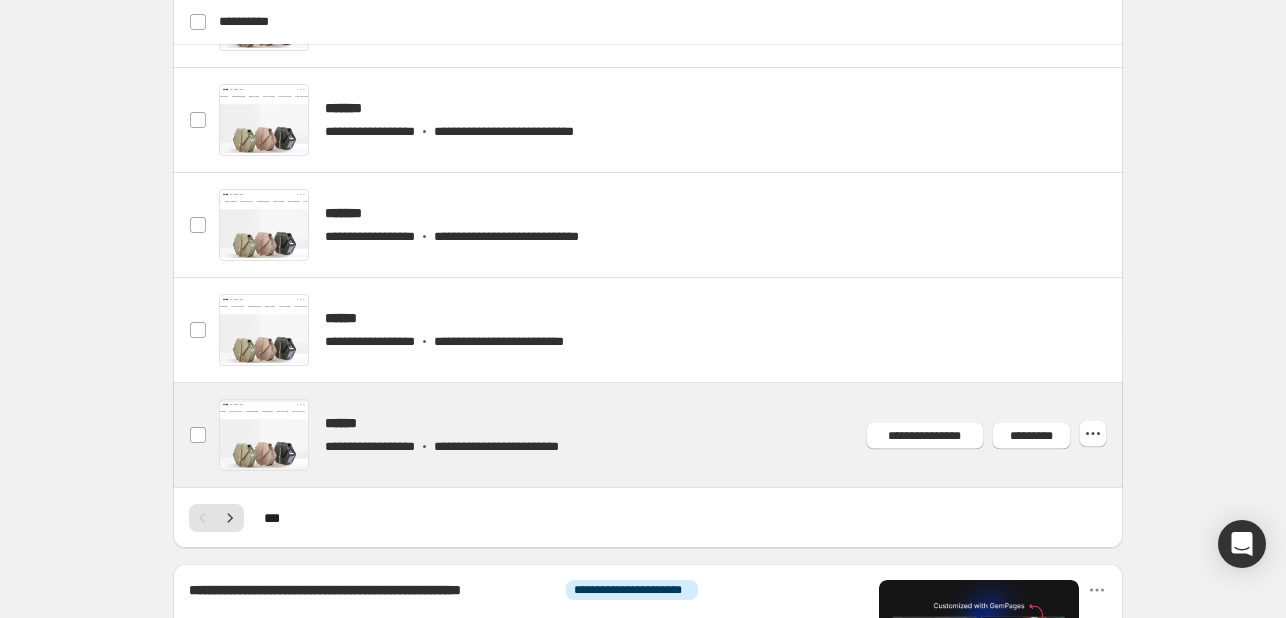 click at bounding box center (672, 435) 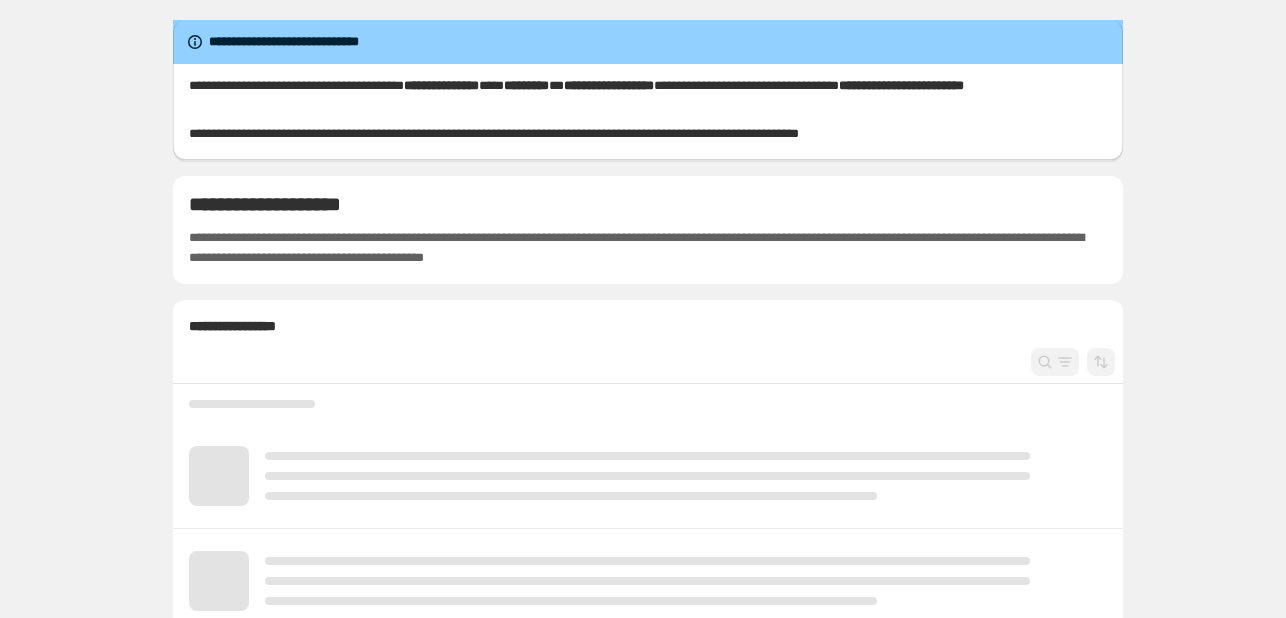 scroll, scrollTop: 0, scrollLeft: 0, axis: both 